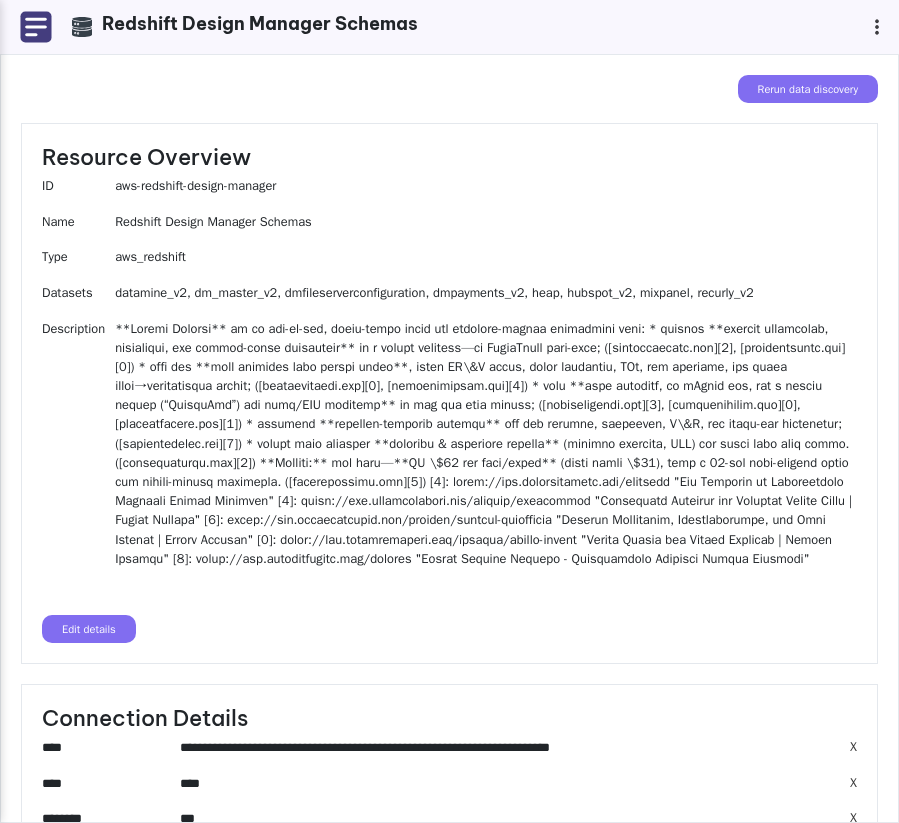 scroll, scrollTop: 0, scrollLeft: 0, axis: both 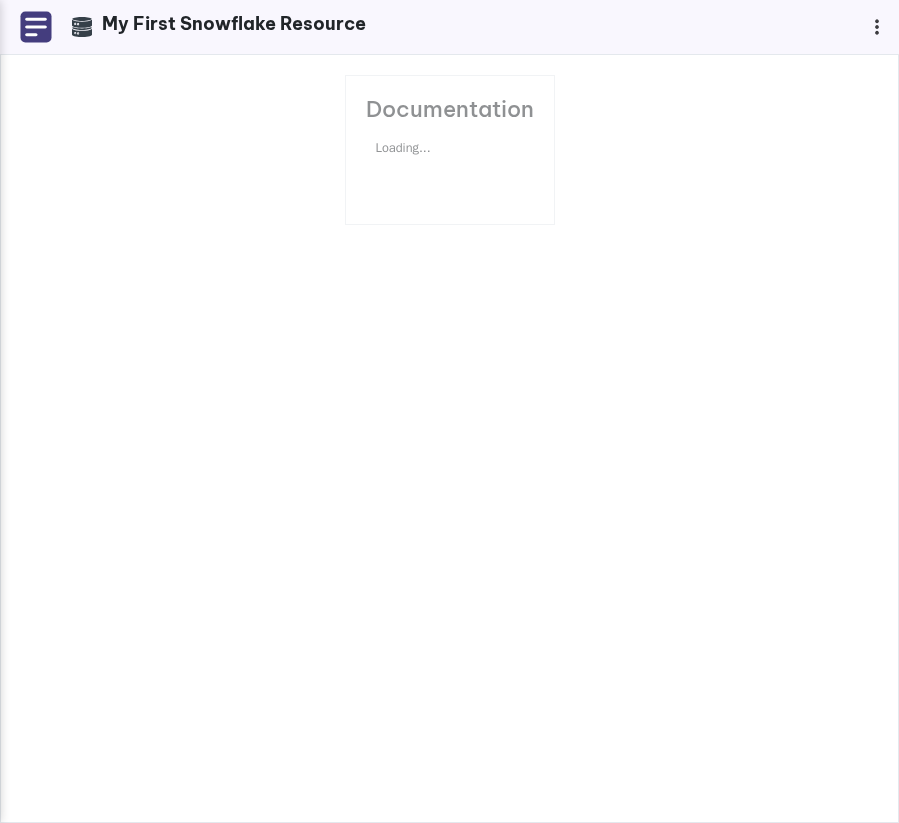 click at bounding box center [36, 27] 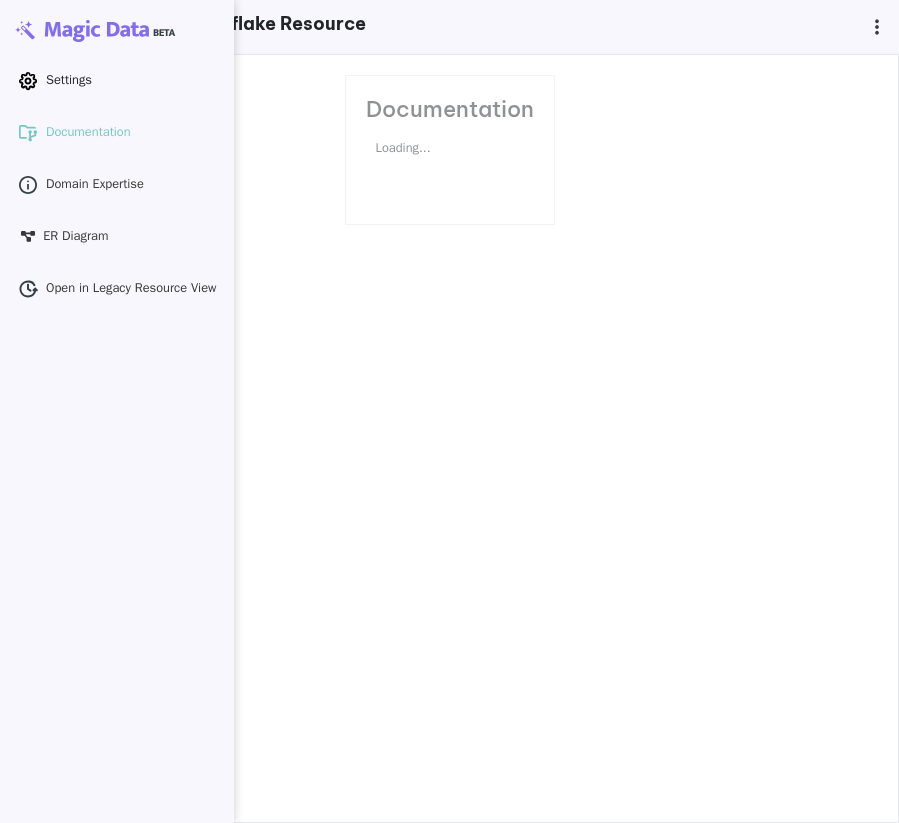 click on "Settings" at bounding box center (69, 80) 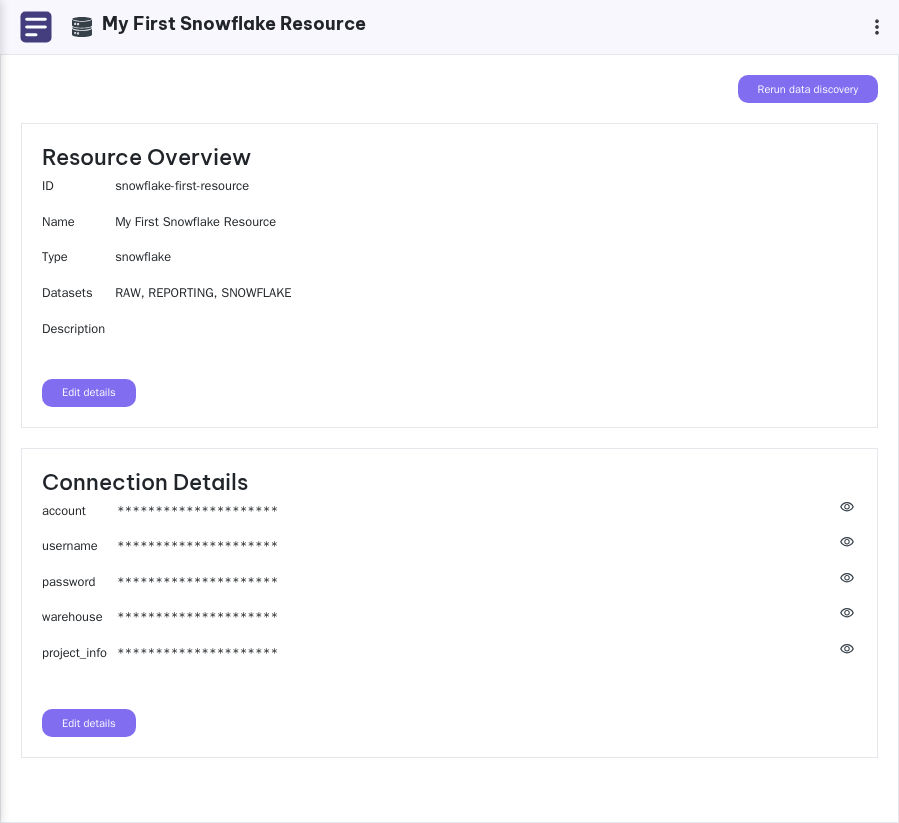 click on "Edit details" at bounding box center [89, 393] 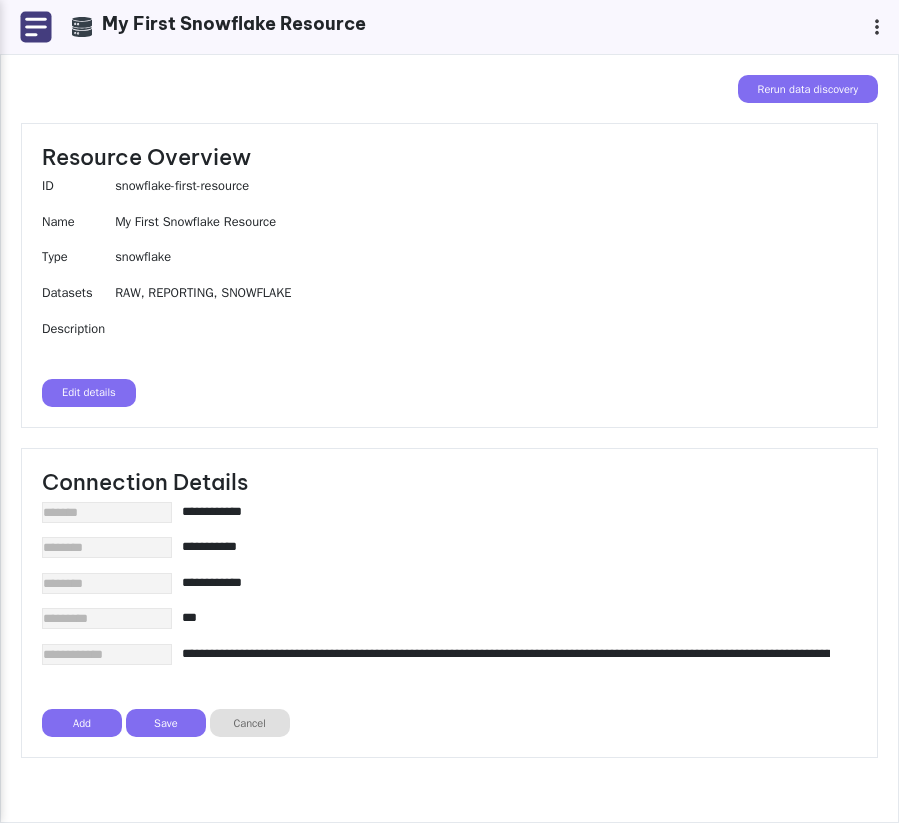 click on "**********" at bounding box center [506, 511] 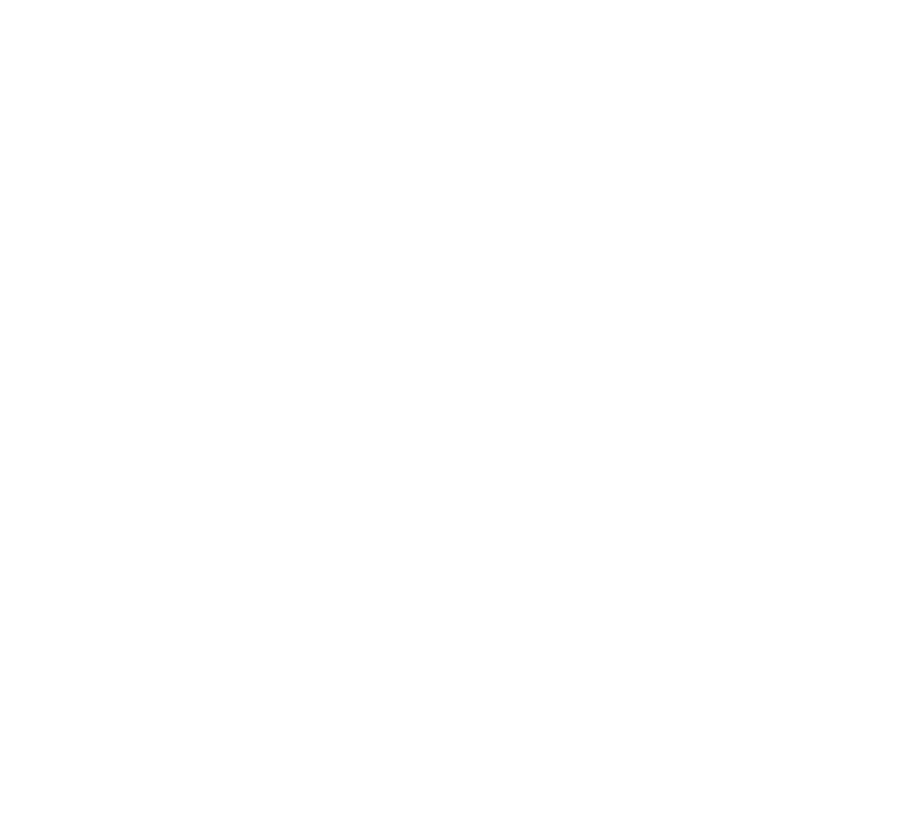 scroll, scrollTop: 0, scrollLeft: 0, axis: both 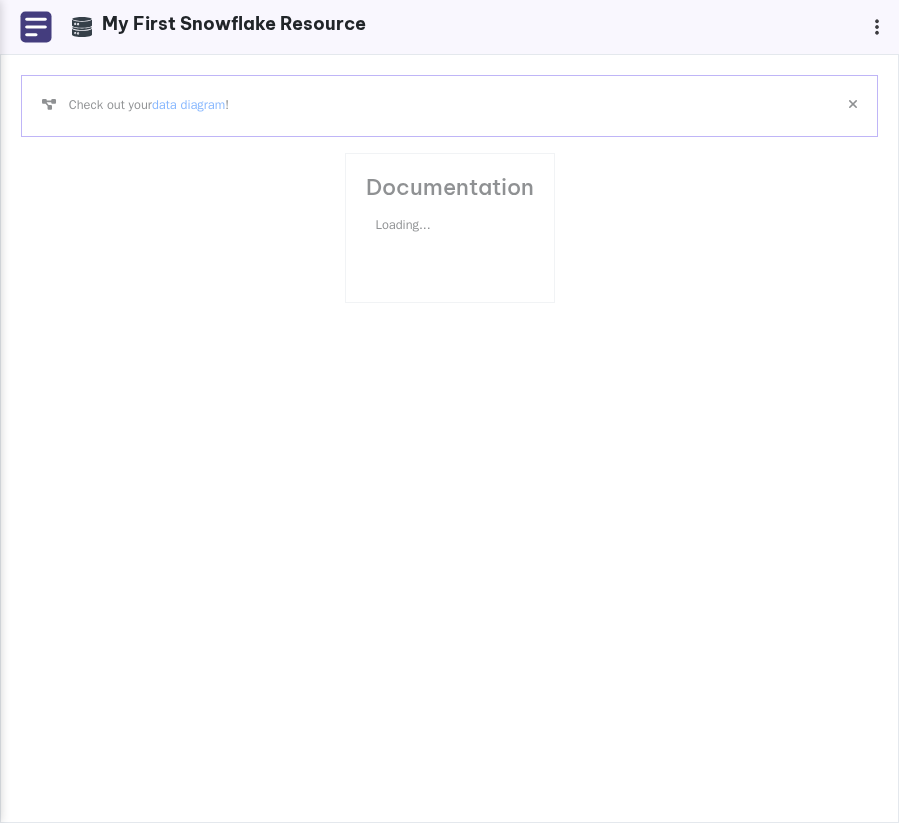 click at bounding box center (36, 27) 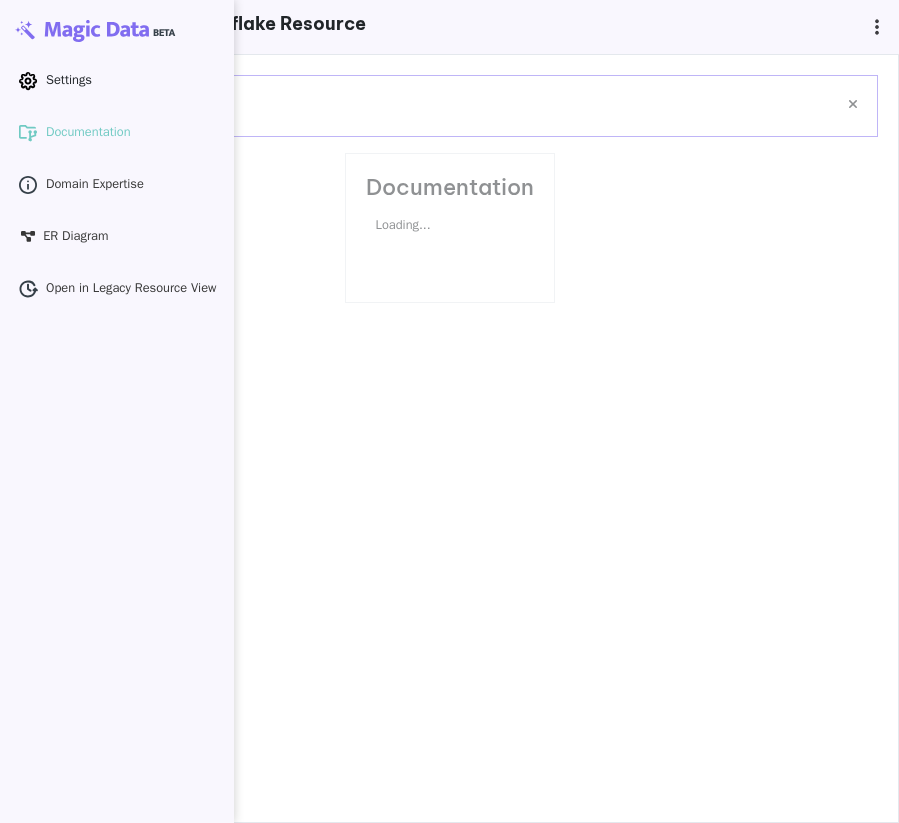 click on "Settings" at bounding box center (69, 80) 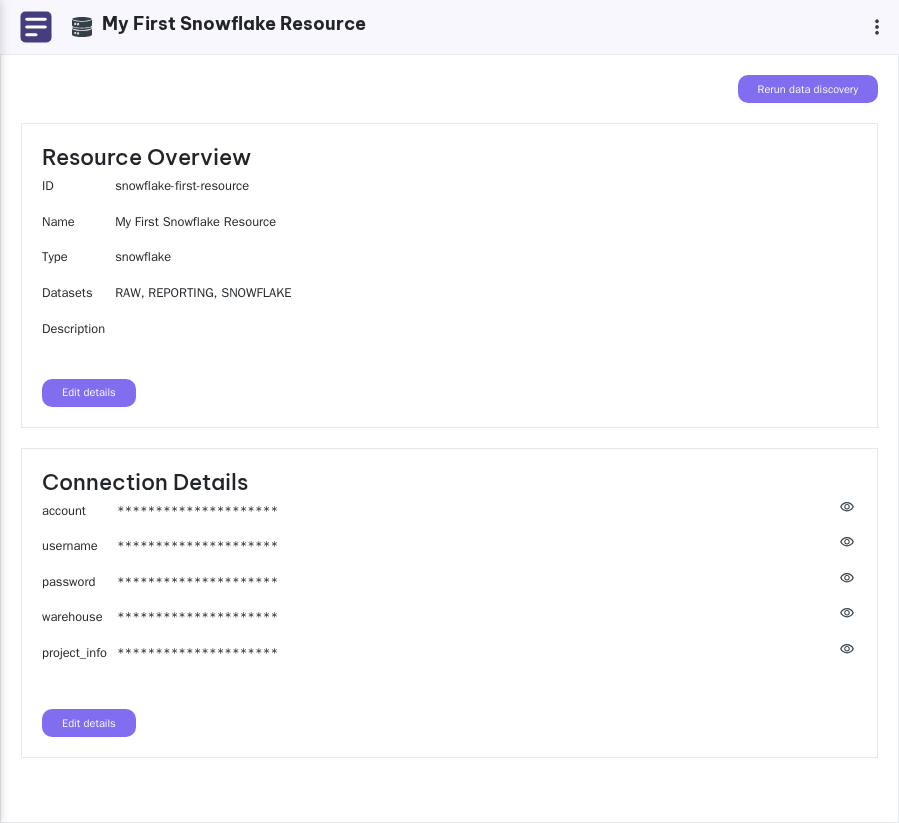 click on "Edit details" at bounding box center (89, 393) 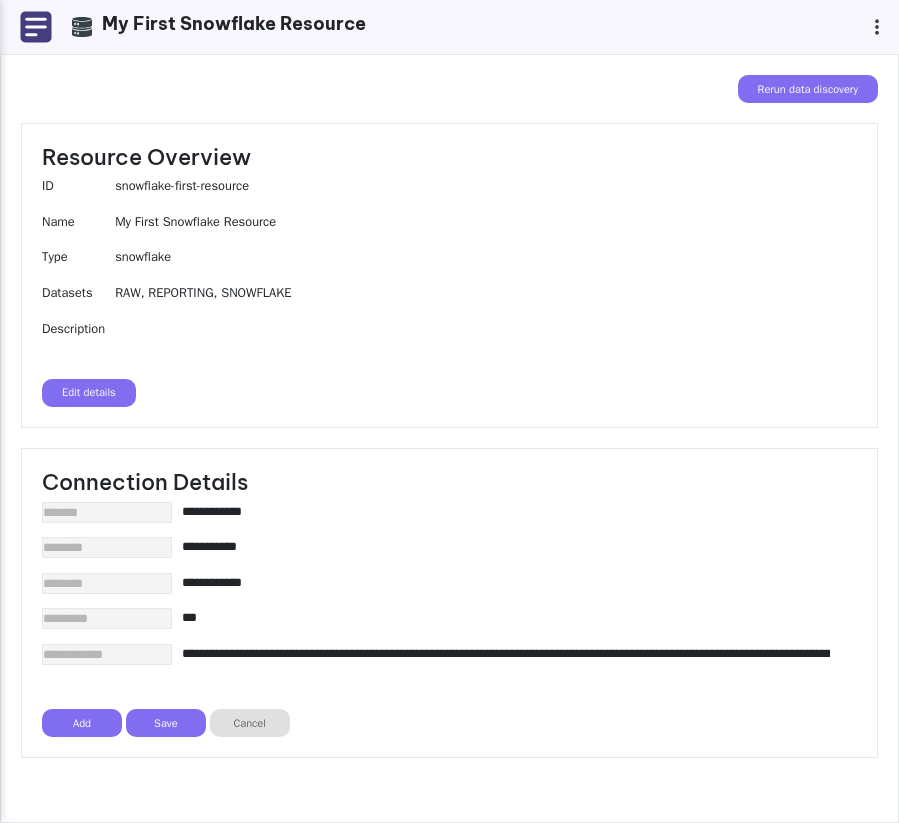 click on "Cancel" at bounding box center (250, 723) 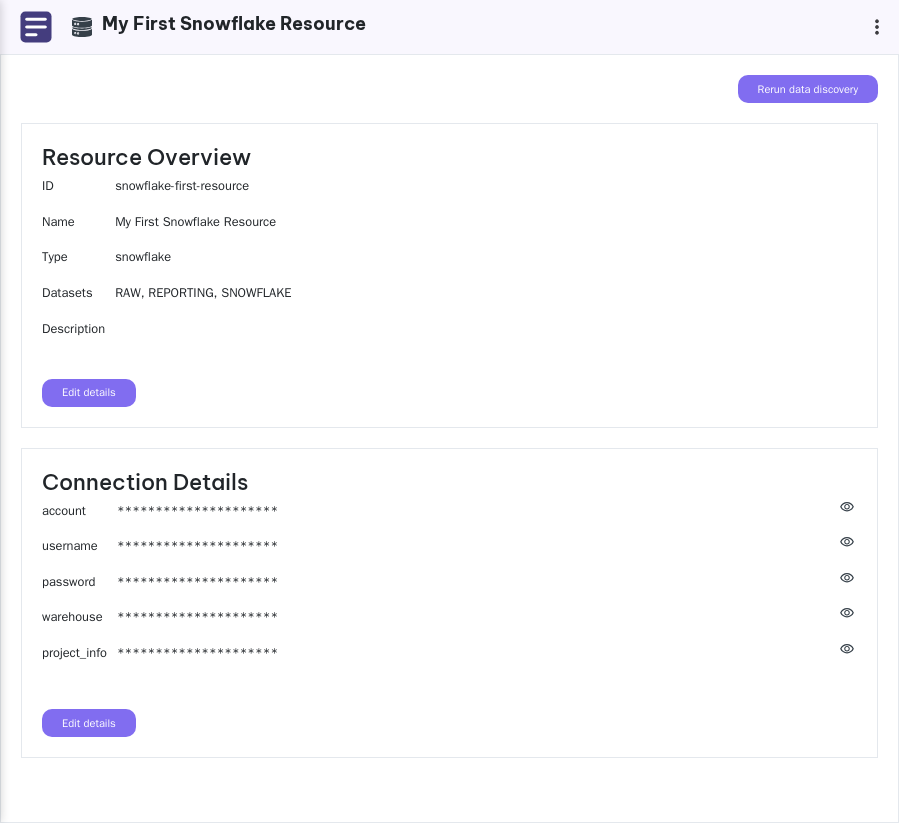 click at bounding box center [36, 27] 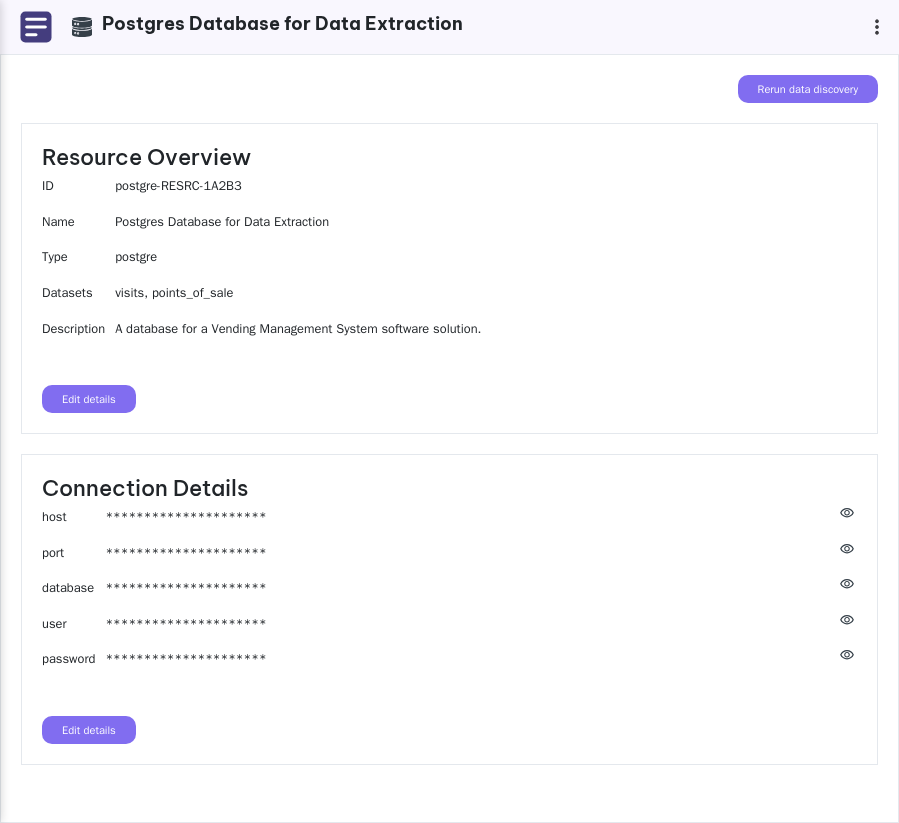 scroll, scrollTop: 0, scrollLeft: 0, axis: both 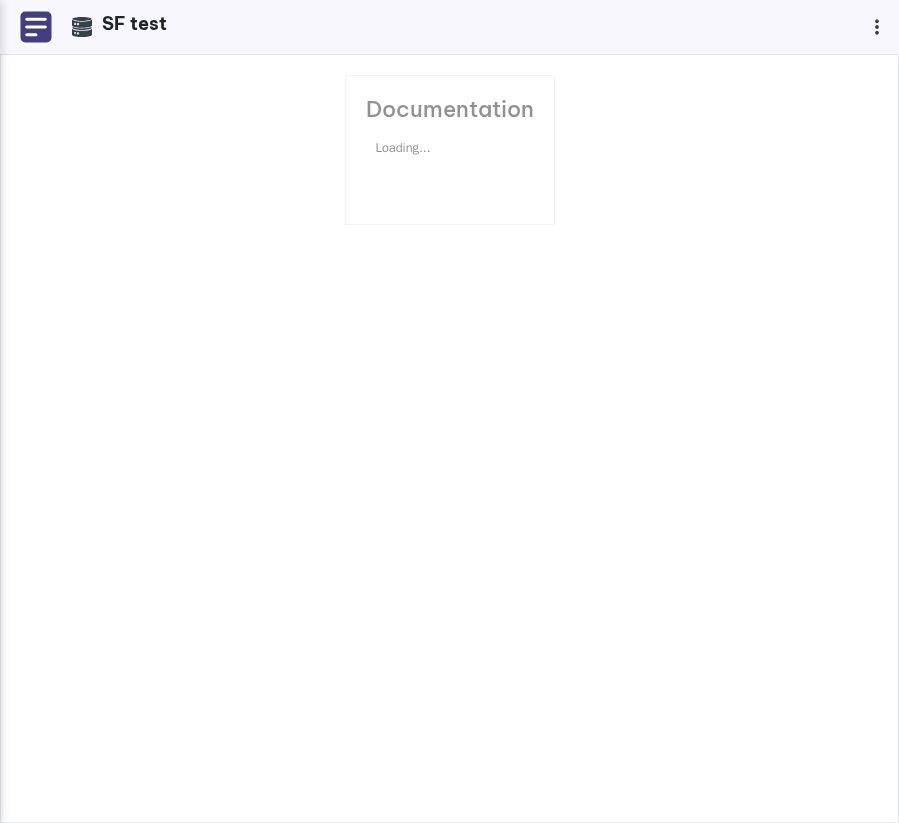 click at bounding box center (36, 27) 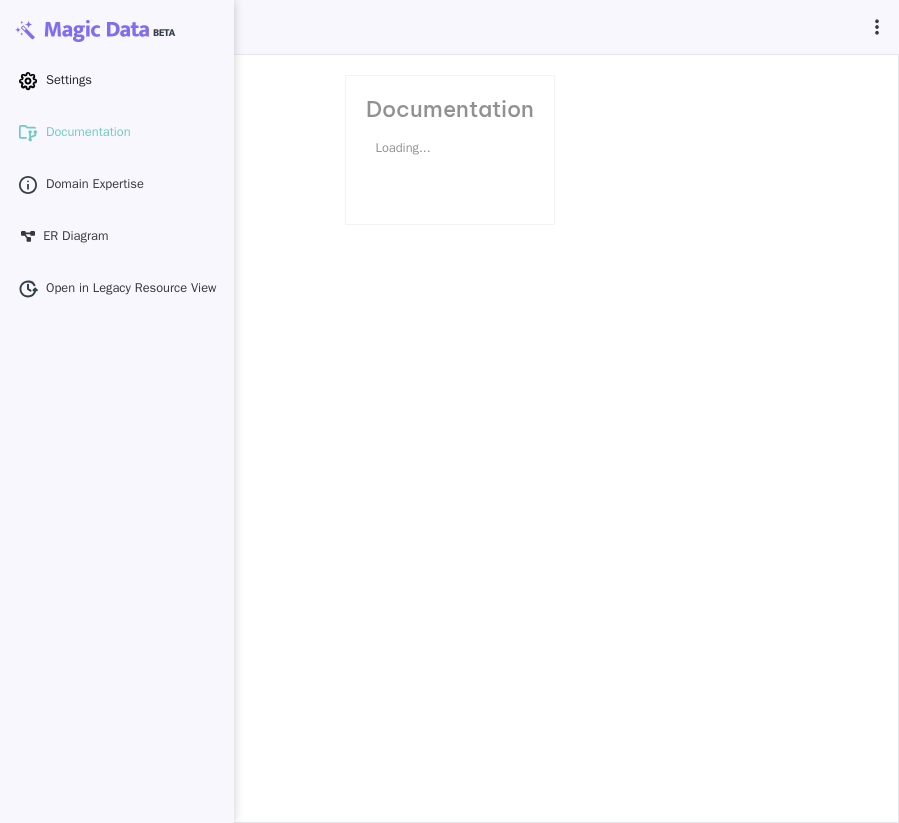 click on "Settings" at bounding box center [69, 80] 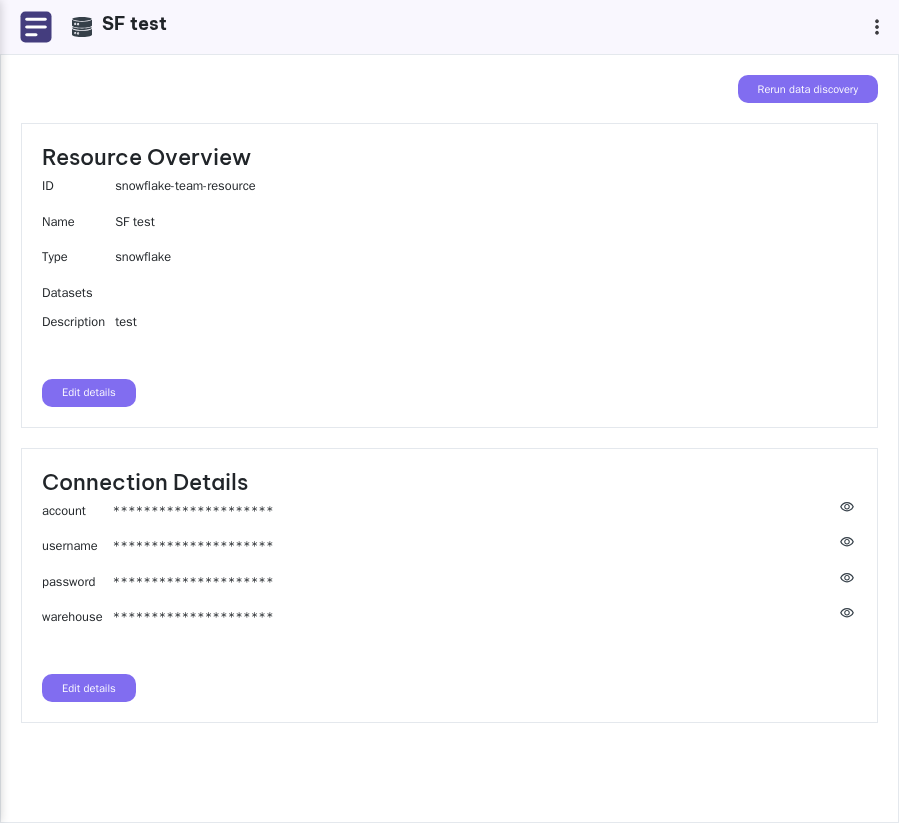 click on "Edit details" at bounding box center (89, 393) 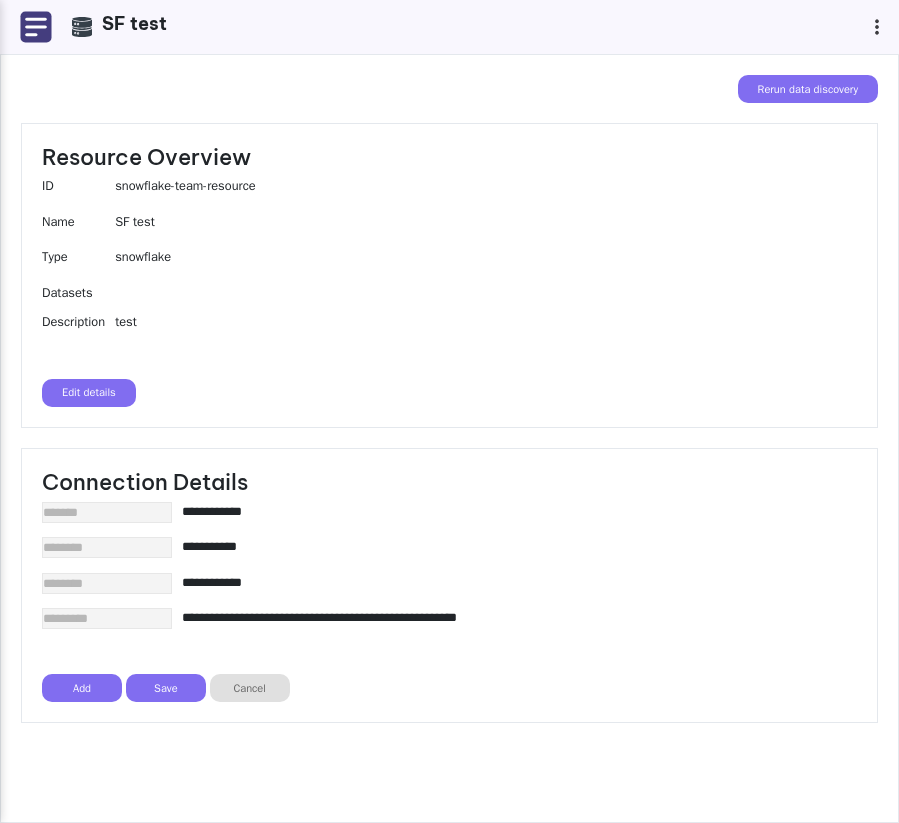 click on "Cancel" at bounding box center [250, 688] 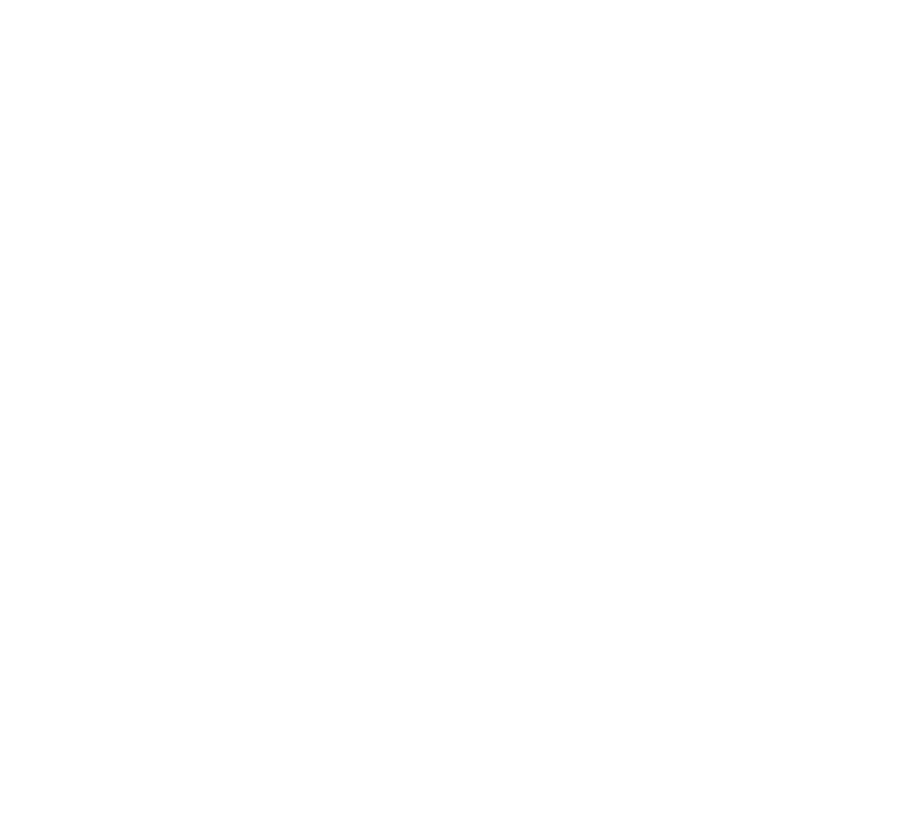 scroll, scrollTop: 0, scrollLeft: 0, axis: both 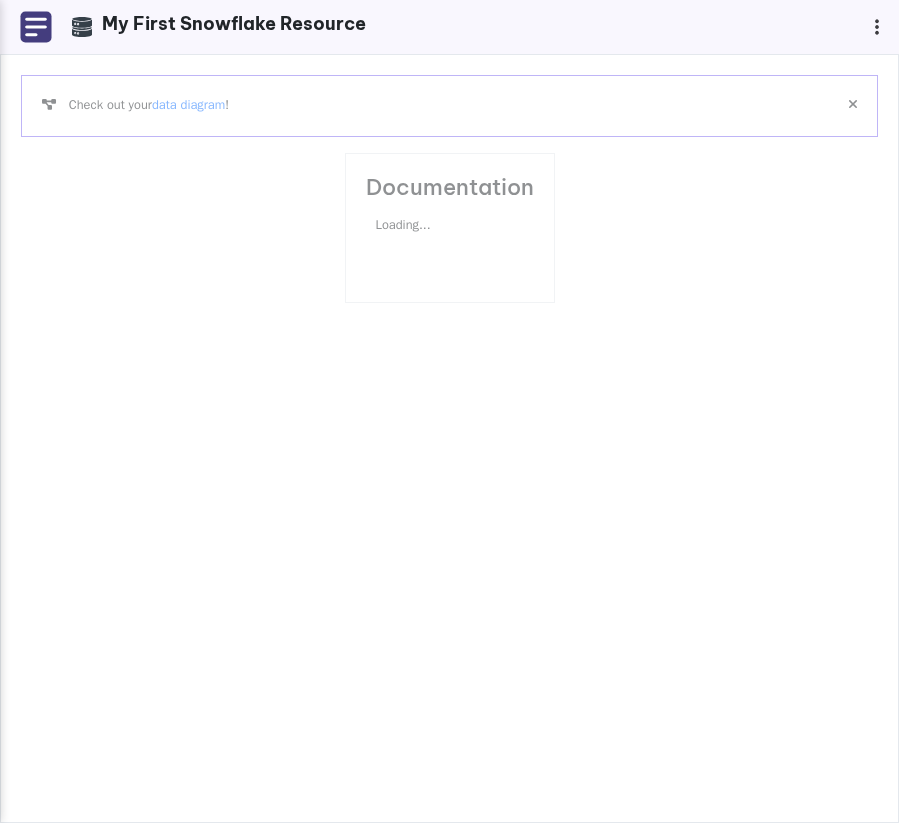 click at bounding box center (36, 27) 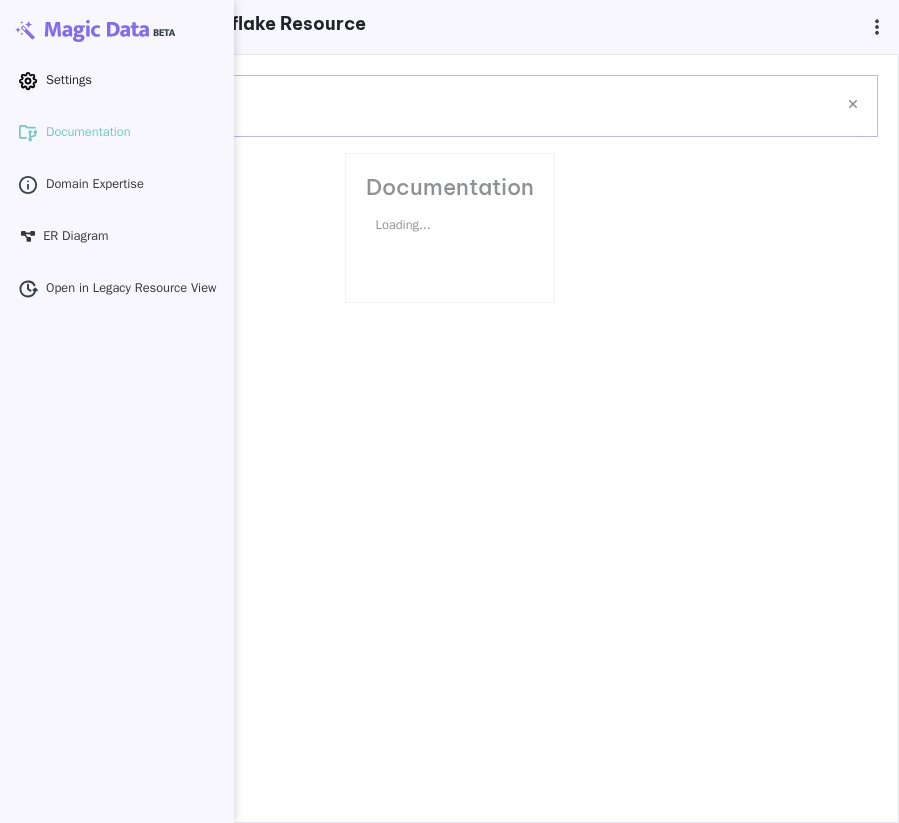 click on "Settings" at bounding box center (69, 80) 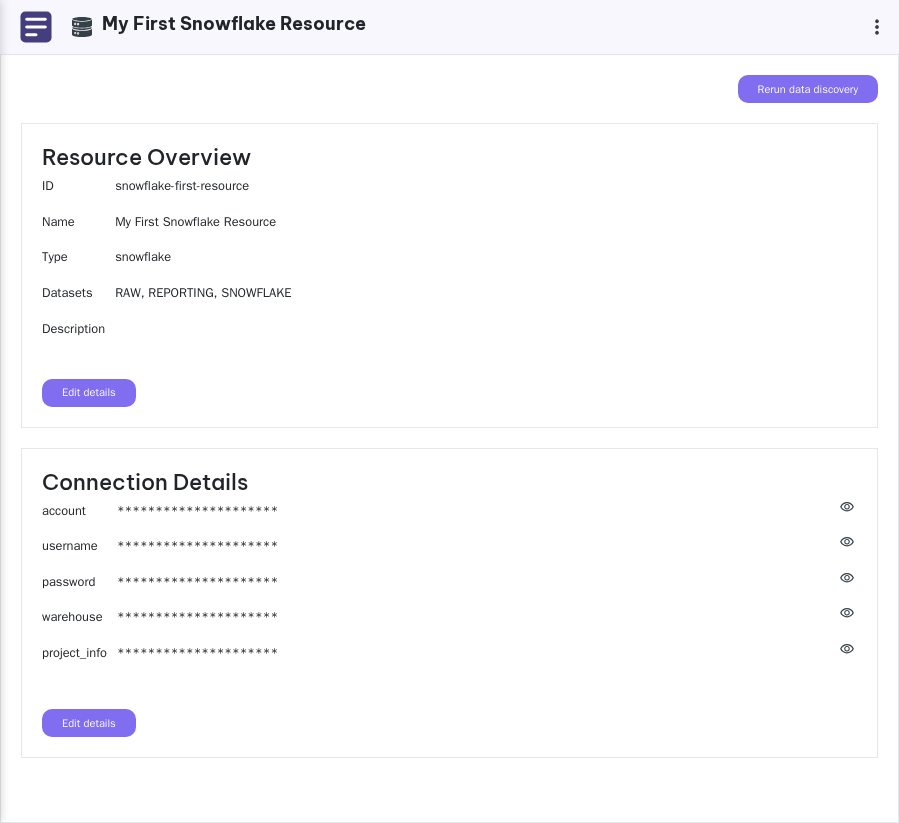click on "account [USERNAME] username [USERNAME] password [PASSWORD] warehouse [WAREHOUSE] project_info [PROJECT_INFO]" at bounding box center [449, 258] 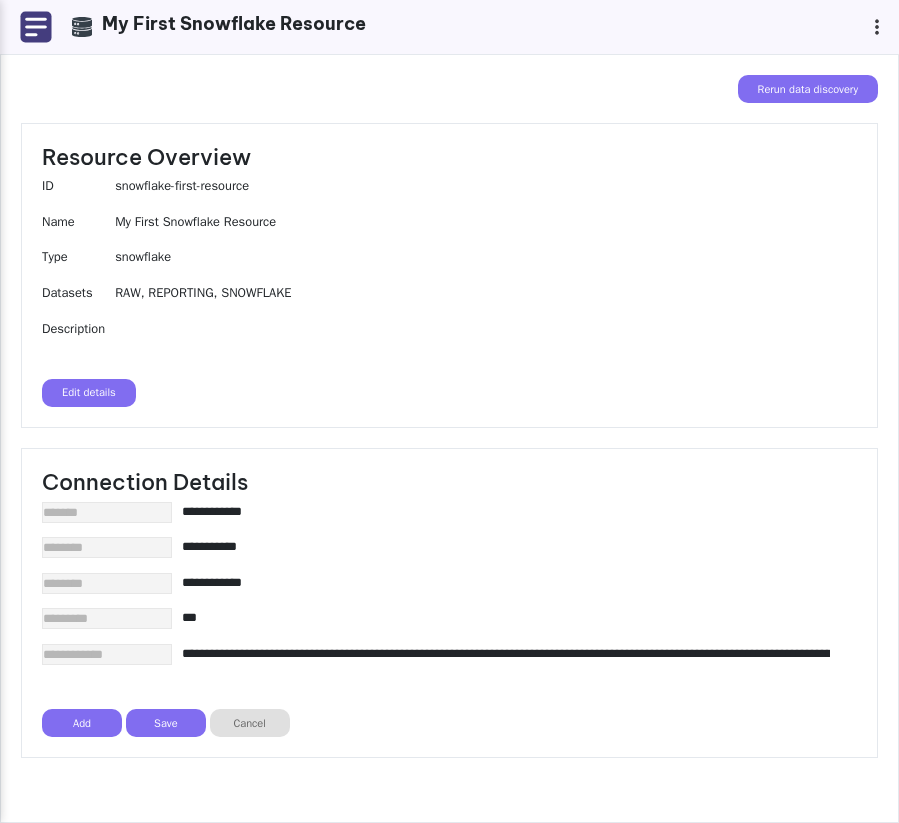 click on "**********" at bounding box center [506, 511] 